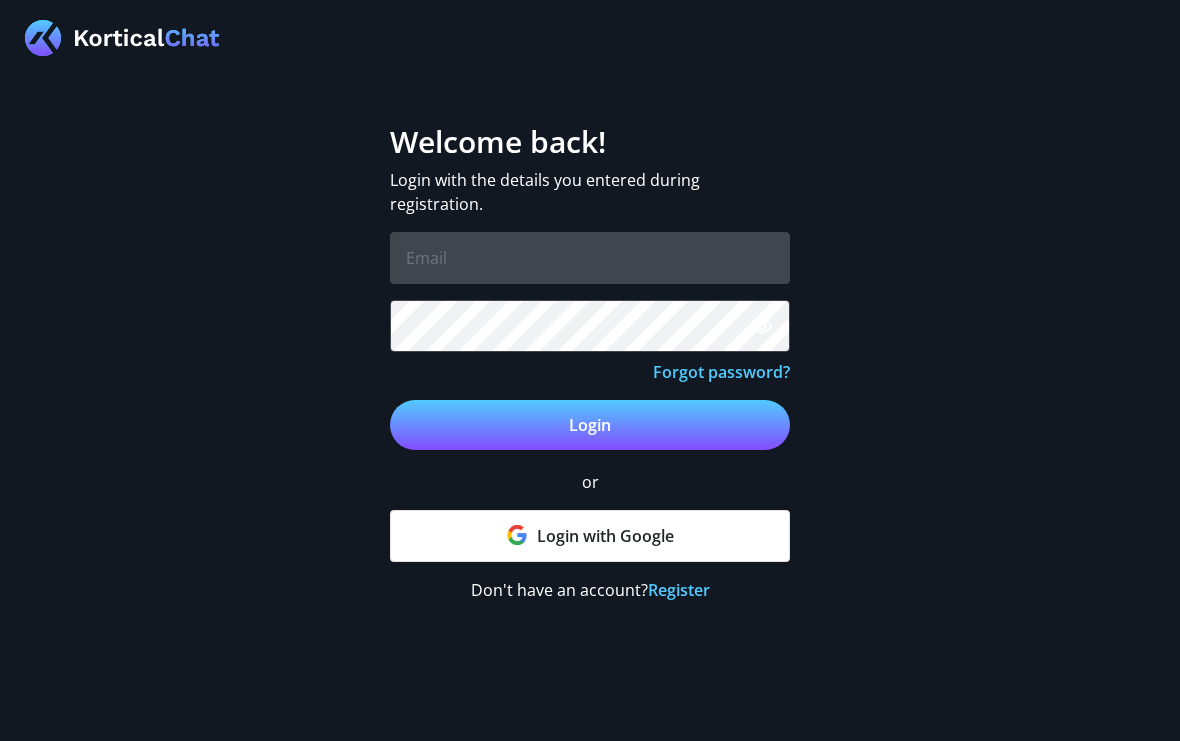 scroll, scrollTop: 0, scrollLeft: 0, axis: both 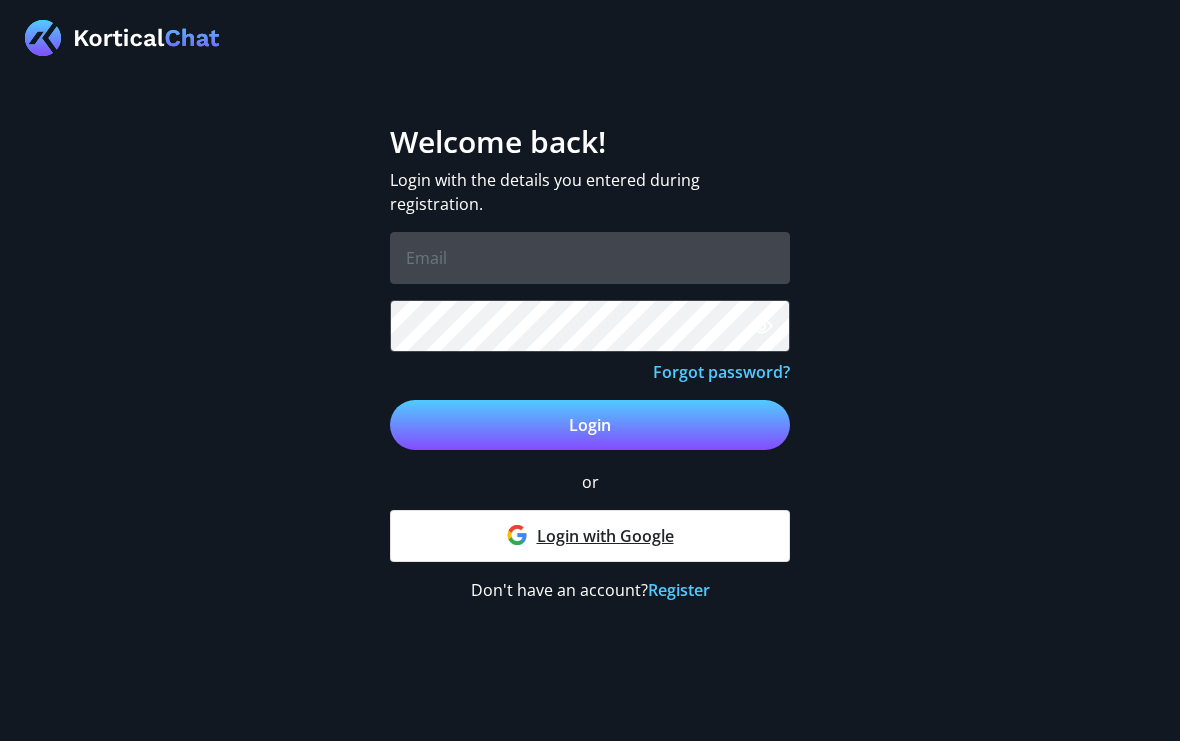click on "Login with Google" at bounding box center [590, 536] 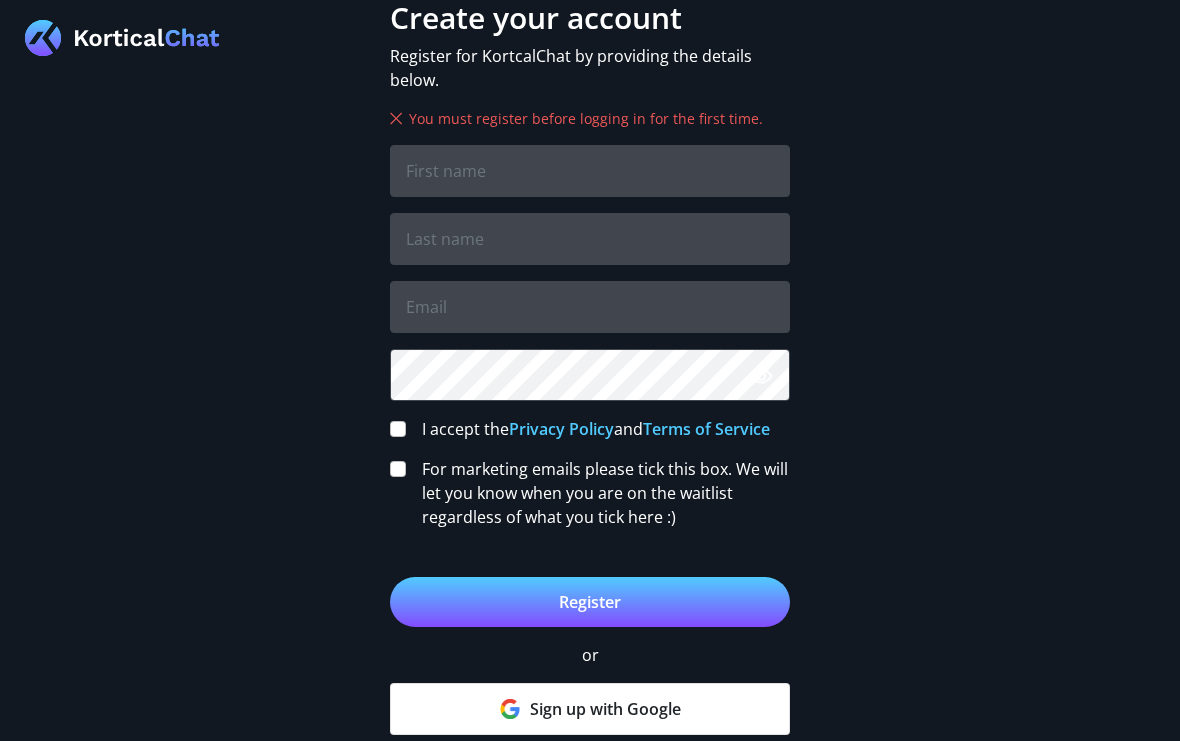 scroll, scrollTop: 0, scrollLeft: 0, axis: both 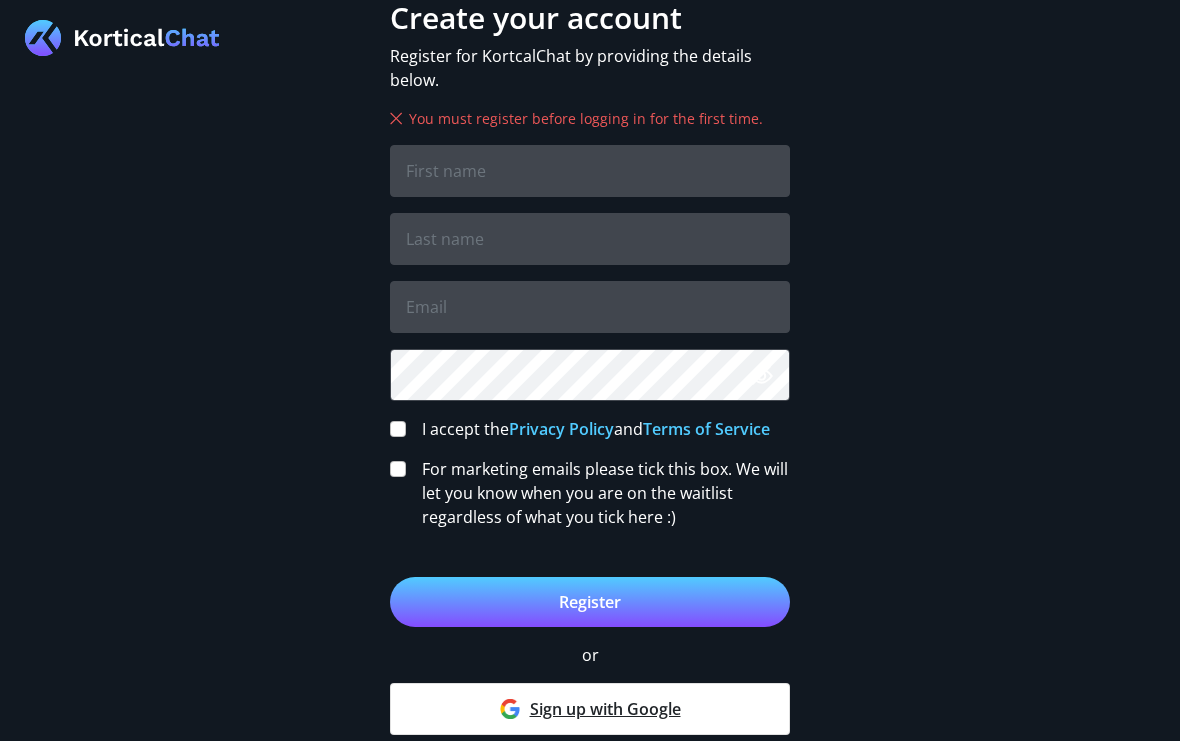 click on "Sign up with Google" at bounding box center (590, 709) 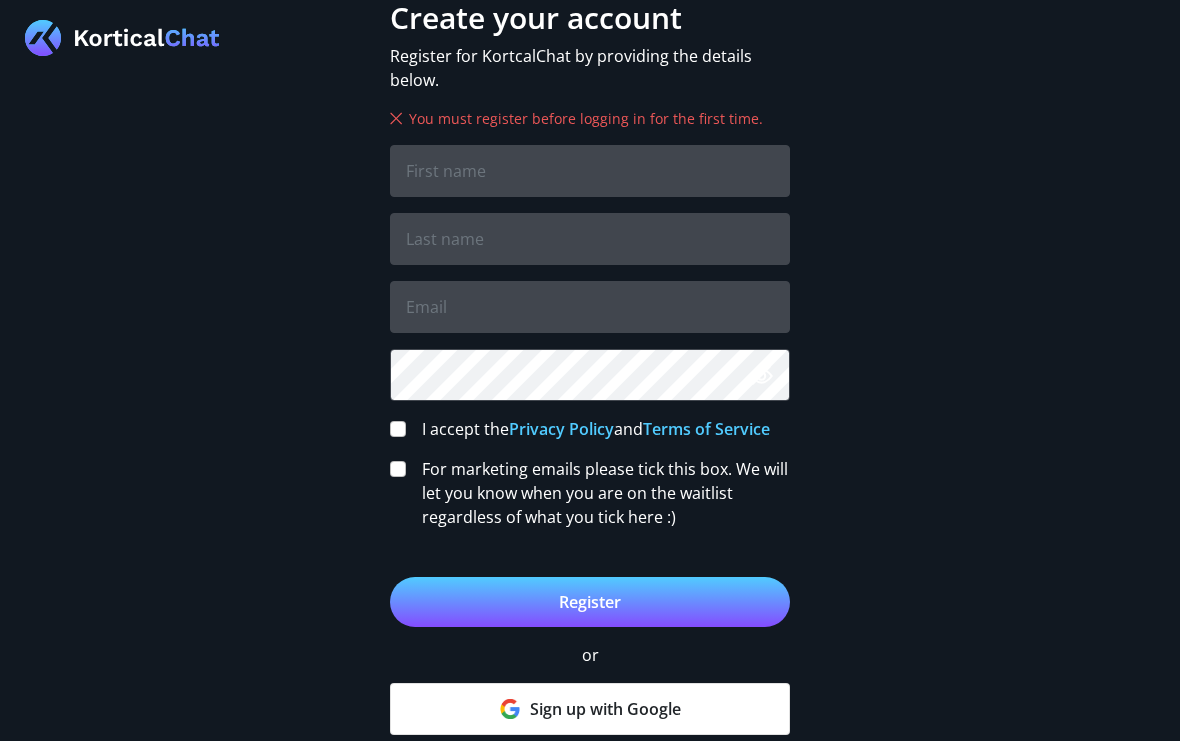 click on "I accept the  Privacy Policy  and  Terms of Service" at bounding box center [398, 429] 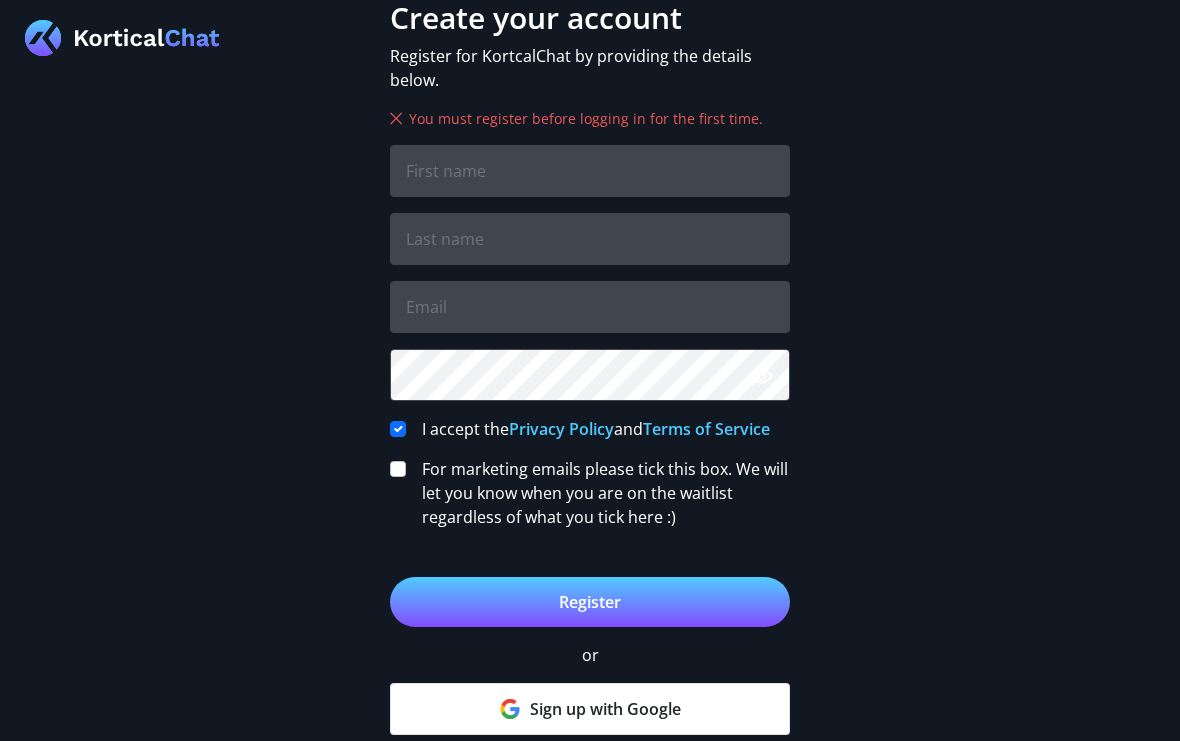 click on "For marketing emails please tick this box. We will let you know when you are on the waitlist regardless of what you tick here :)" at bounding box center (398, 469) 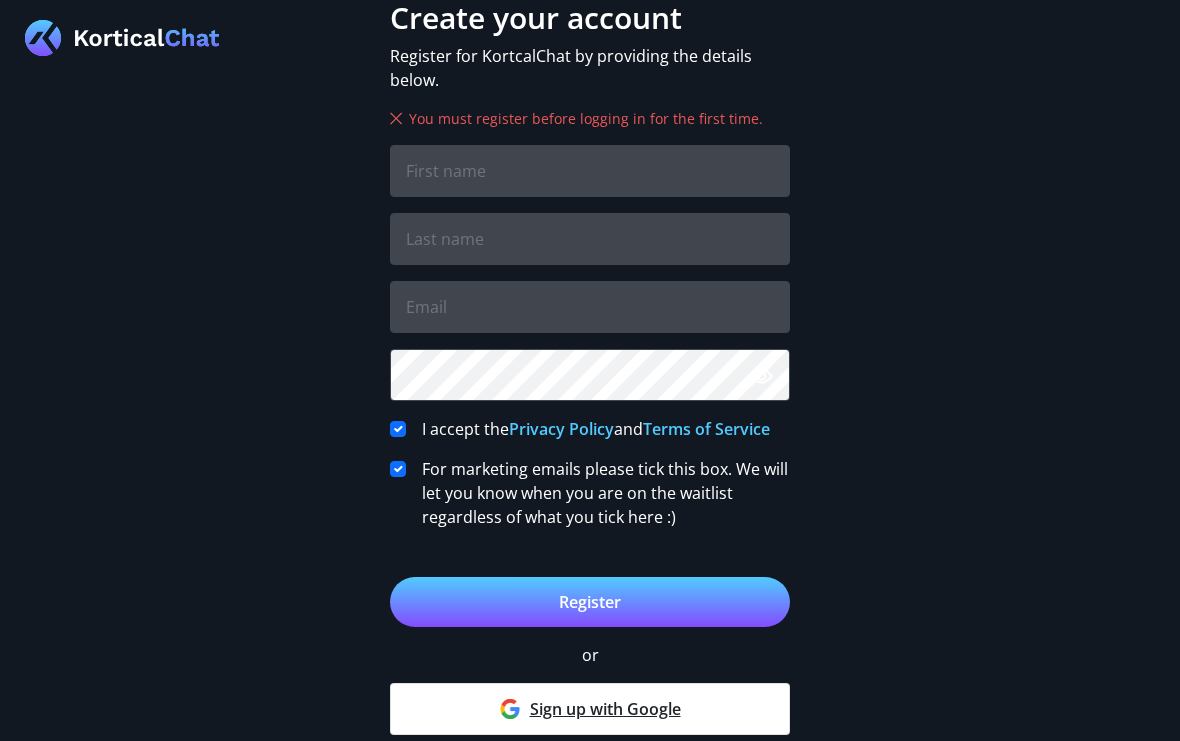 click on "Sign up with Google" at bounding box center [590, 709] 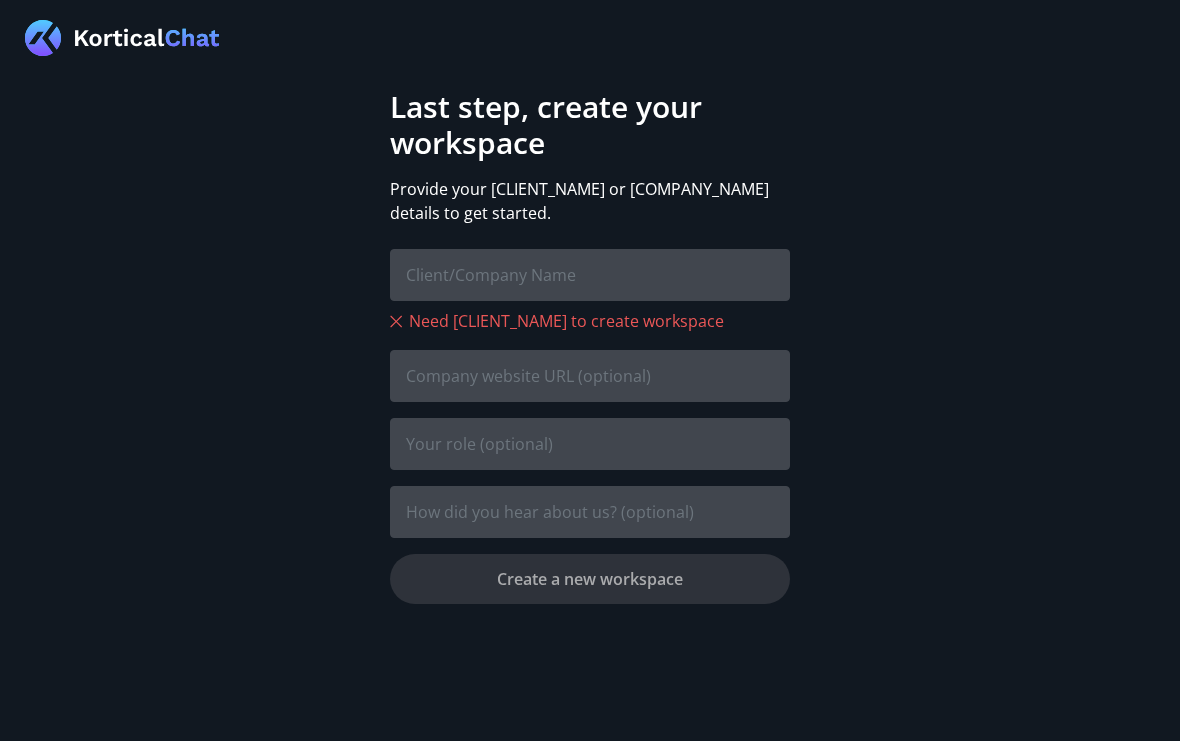 scroll, scrollTop: 0, scrollLeft: 0, axis: both 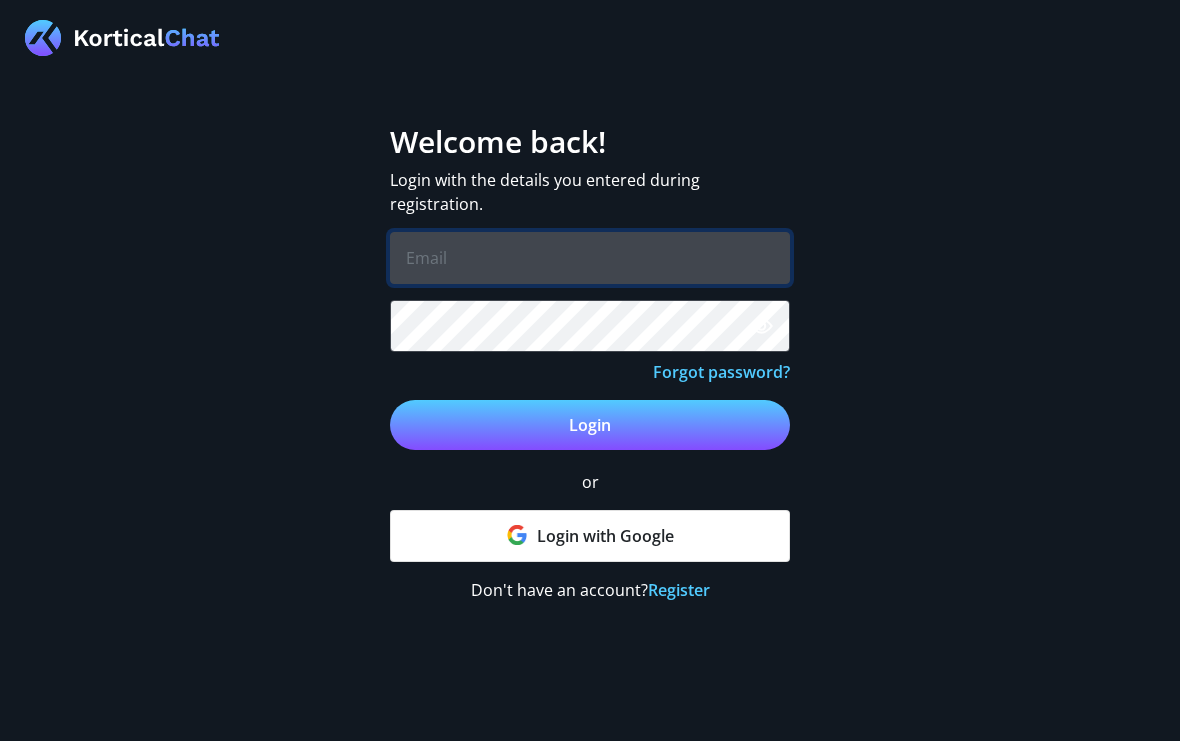 click at bounding box center [590, 258] 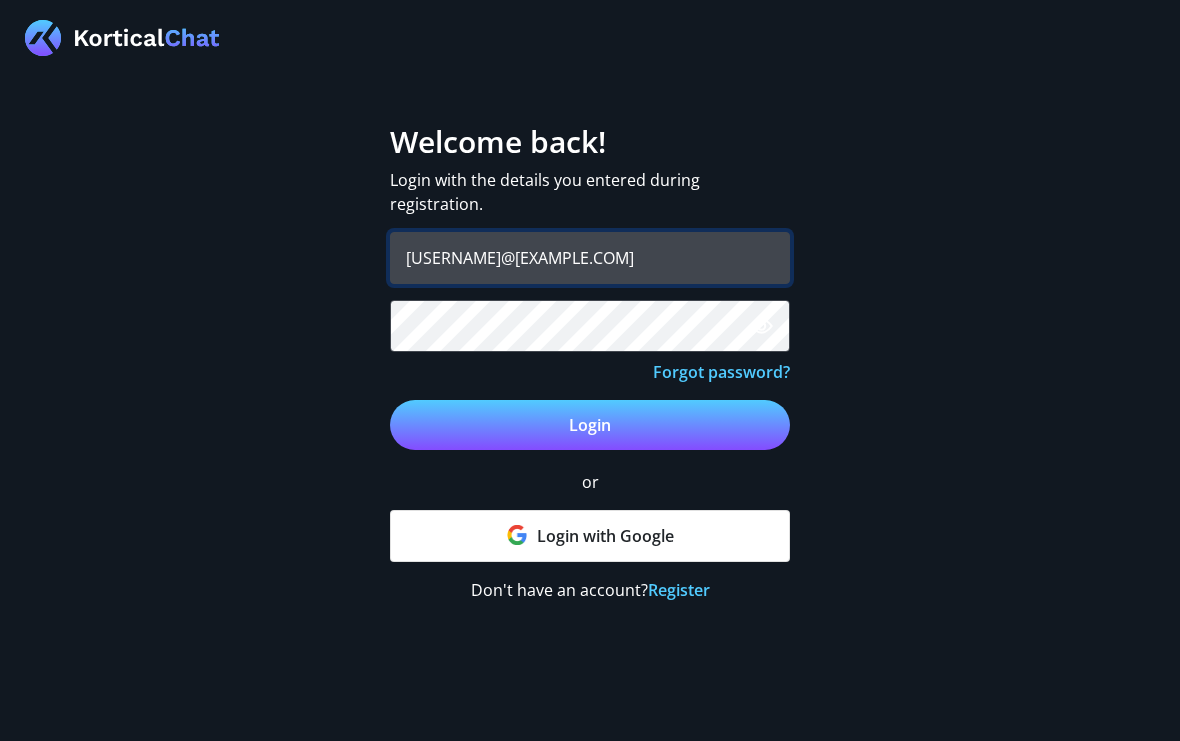 type on "[USERNAME]@[EXAMPLE.COM]" 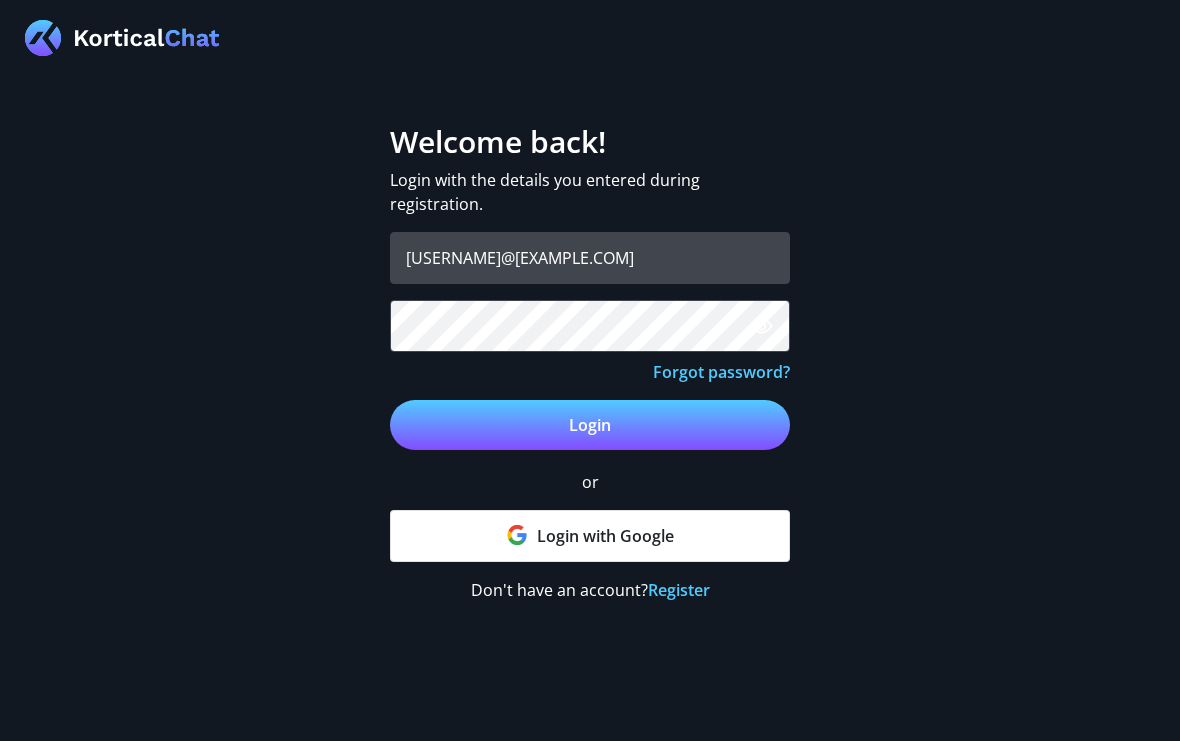 click at bounding box center (761, 327) 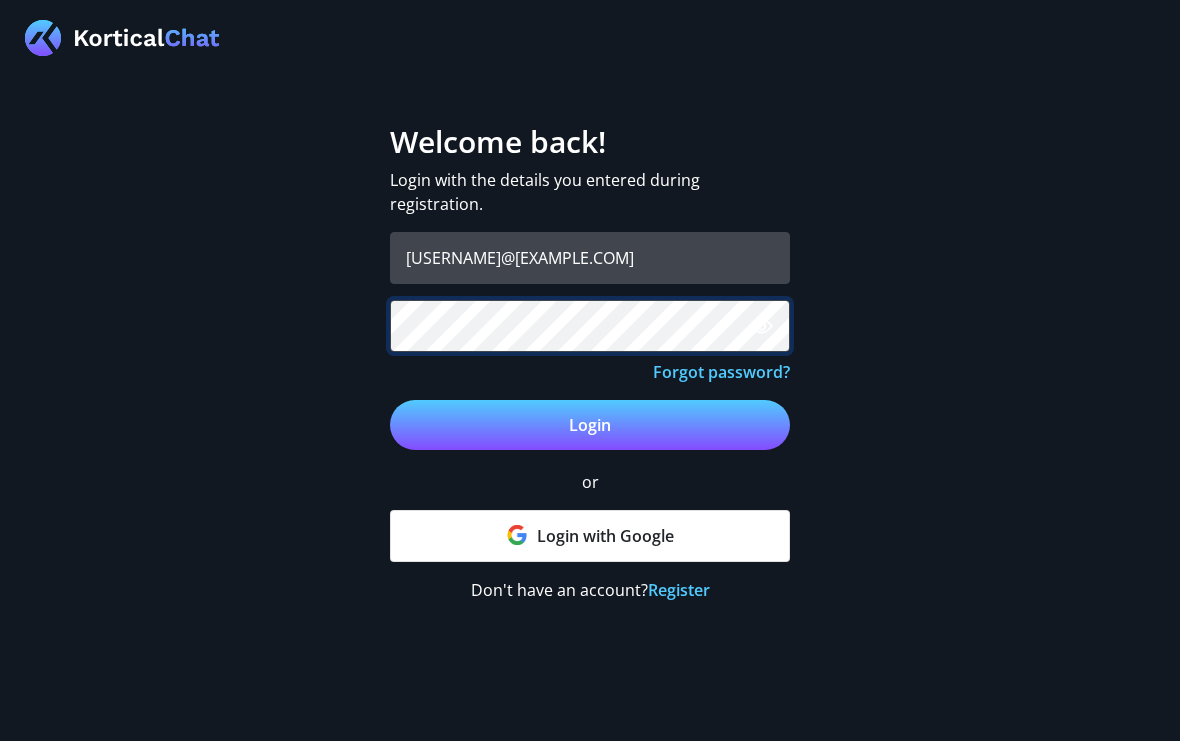 click on "Login" at bounding box center (590, 425) 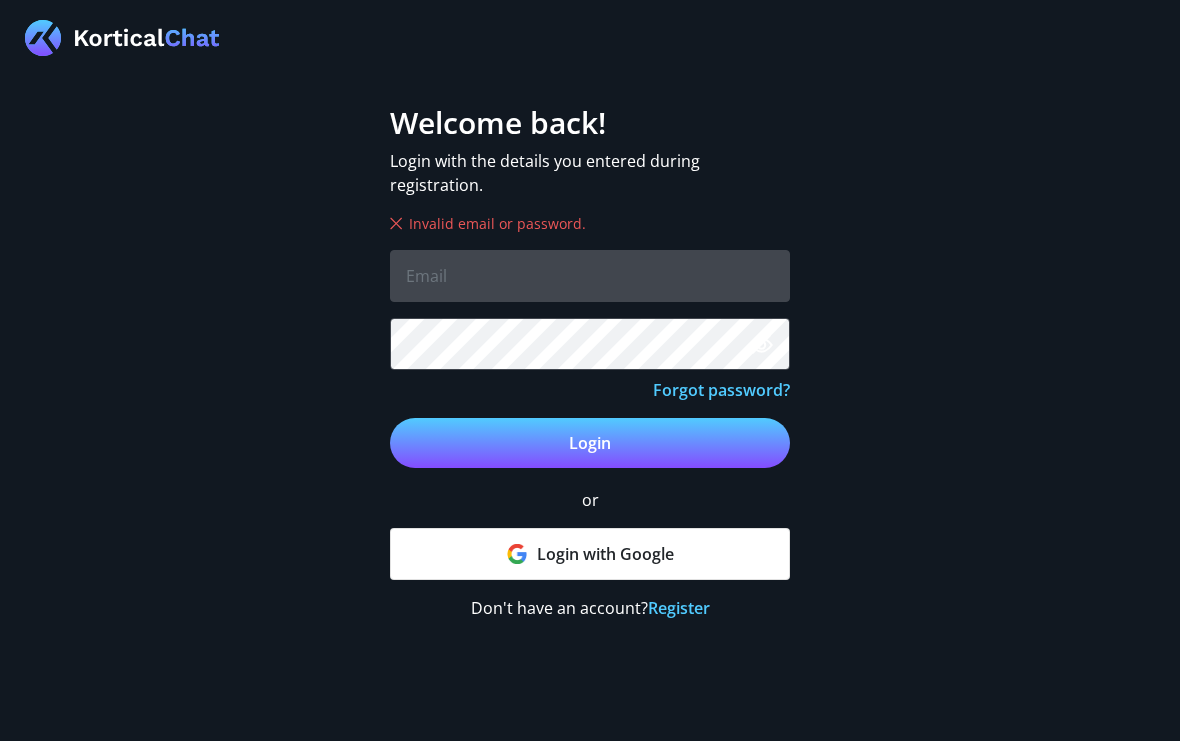 scroll, scrollTop: 0, scrollLeft: 0, axis: both 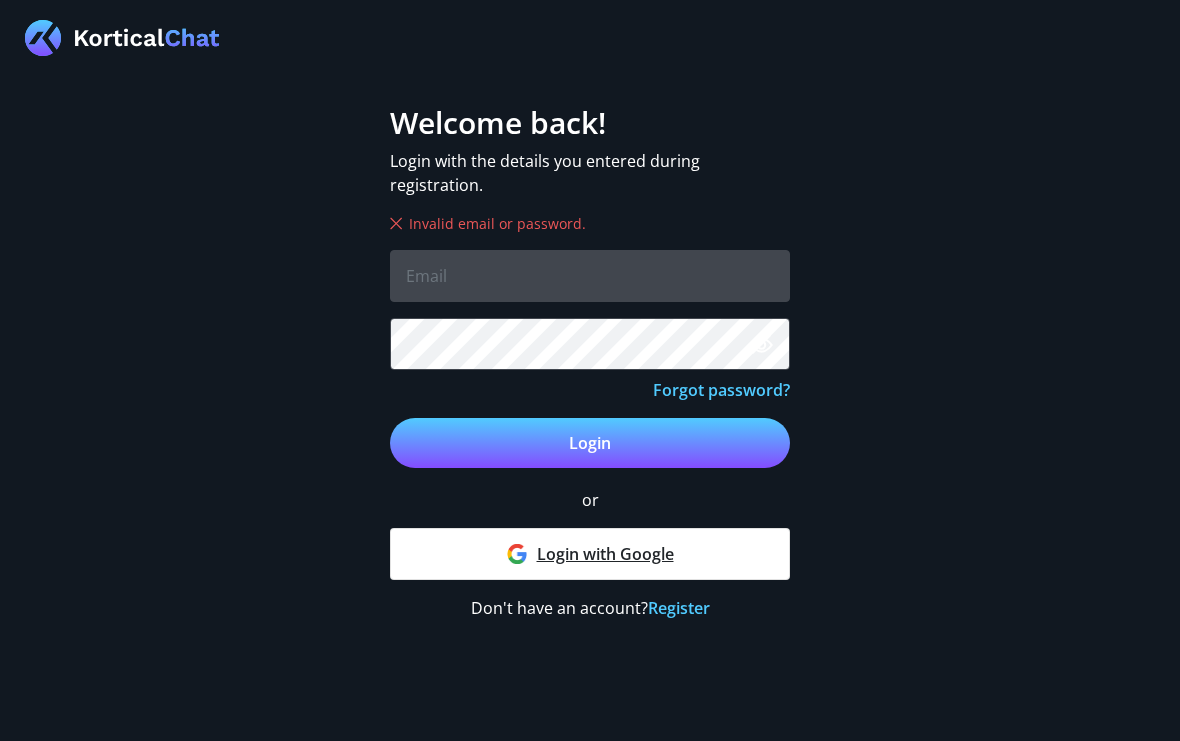 click on "Login with Google" at bounding box center [590, 554] 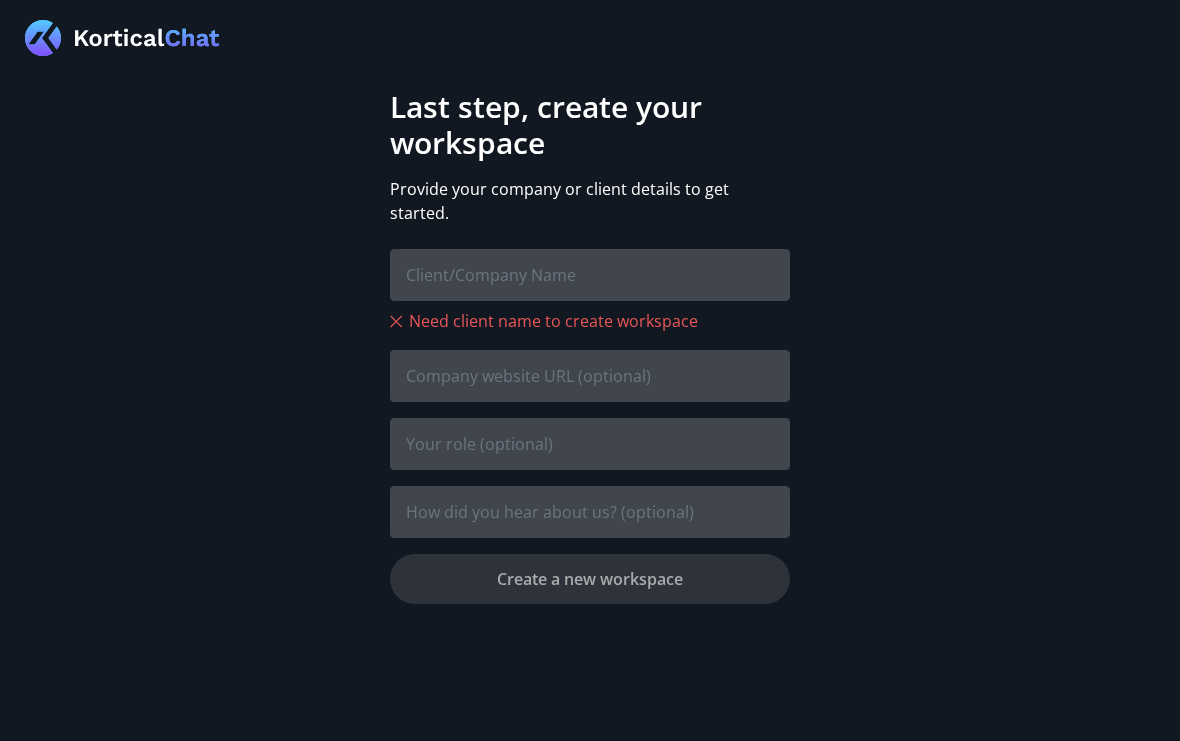 scroll, scrollTop: 0, scrollLeft: 0, axis: both 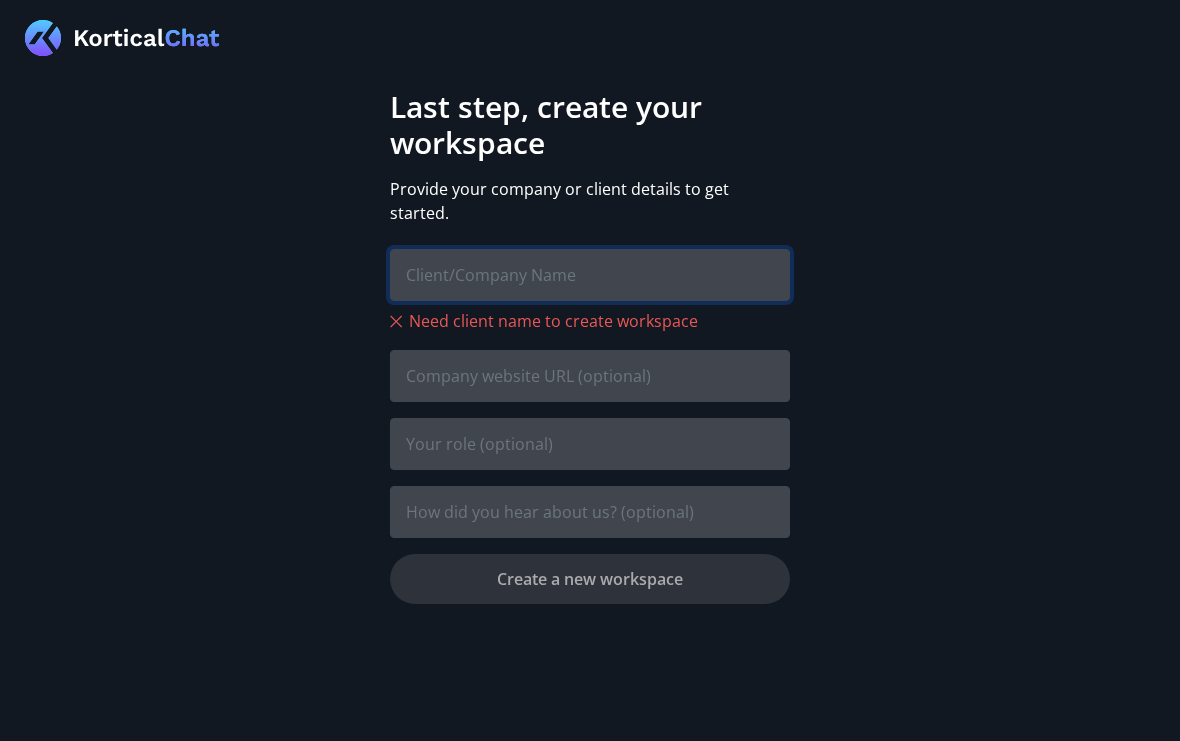 click at bounding box center (590, 275) 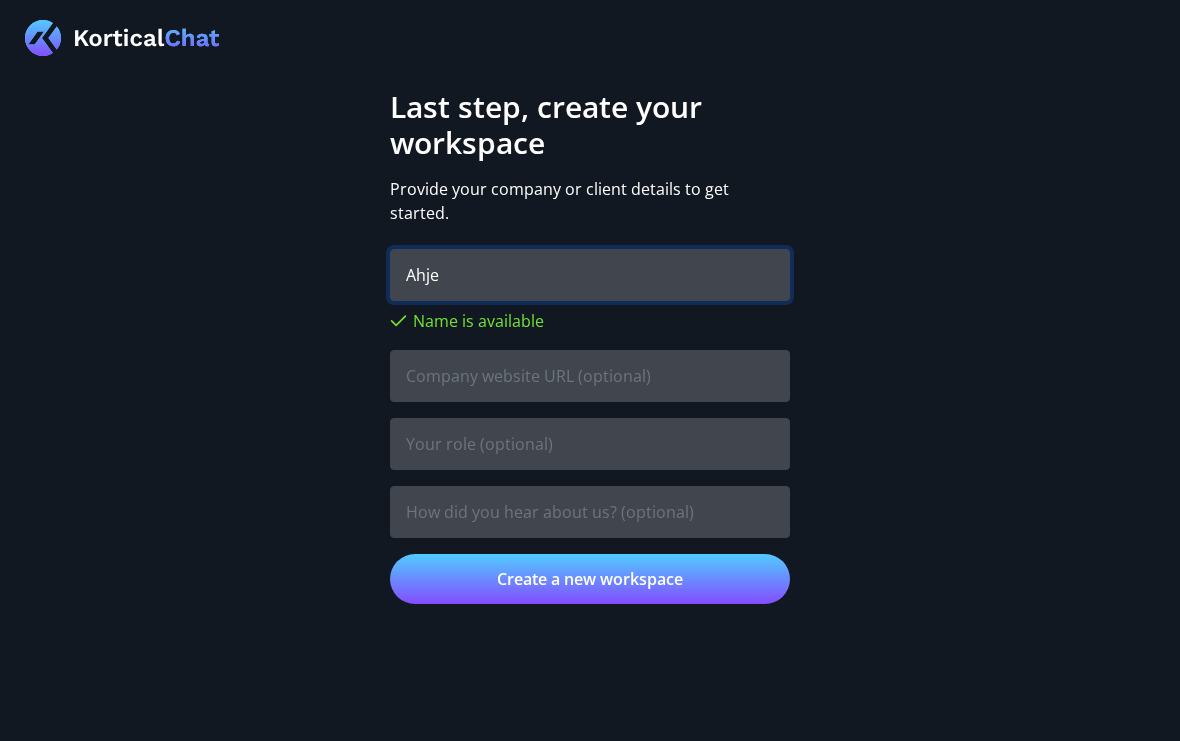 type on "Ahje" 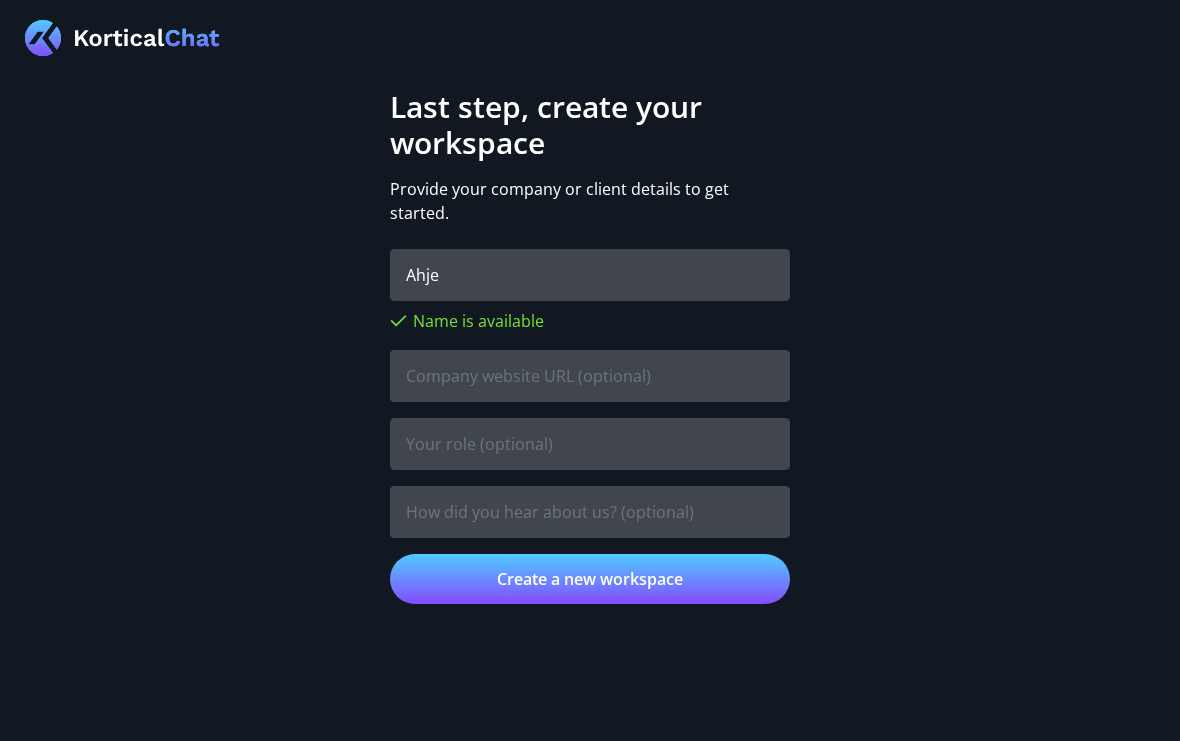 click on "Create a new workspace" at bounding box center [590, 579] 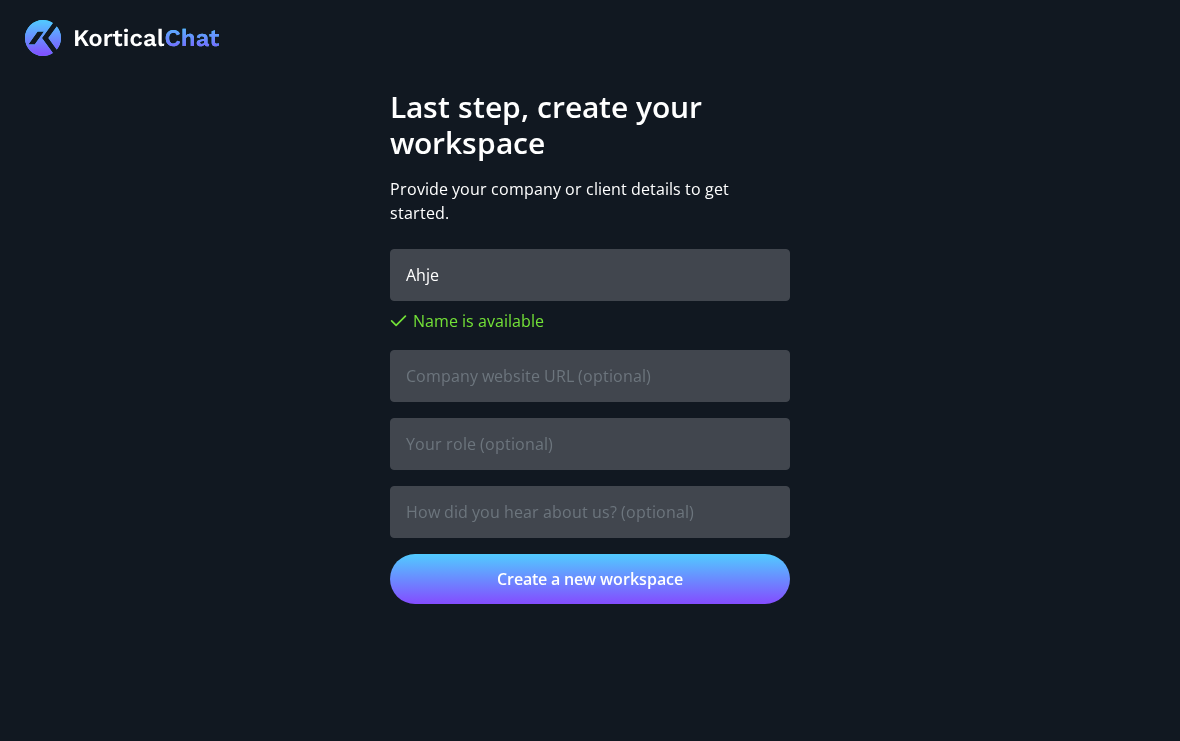 click on "Last step, create your workspace
Provide your company or client details to get started.
[FIRST]
Name is available
Create a new workspace" at bounding box center (590, 370) 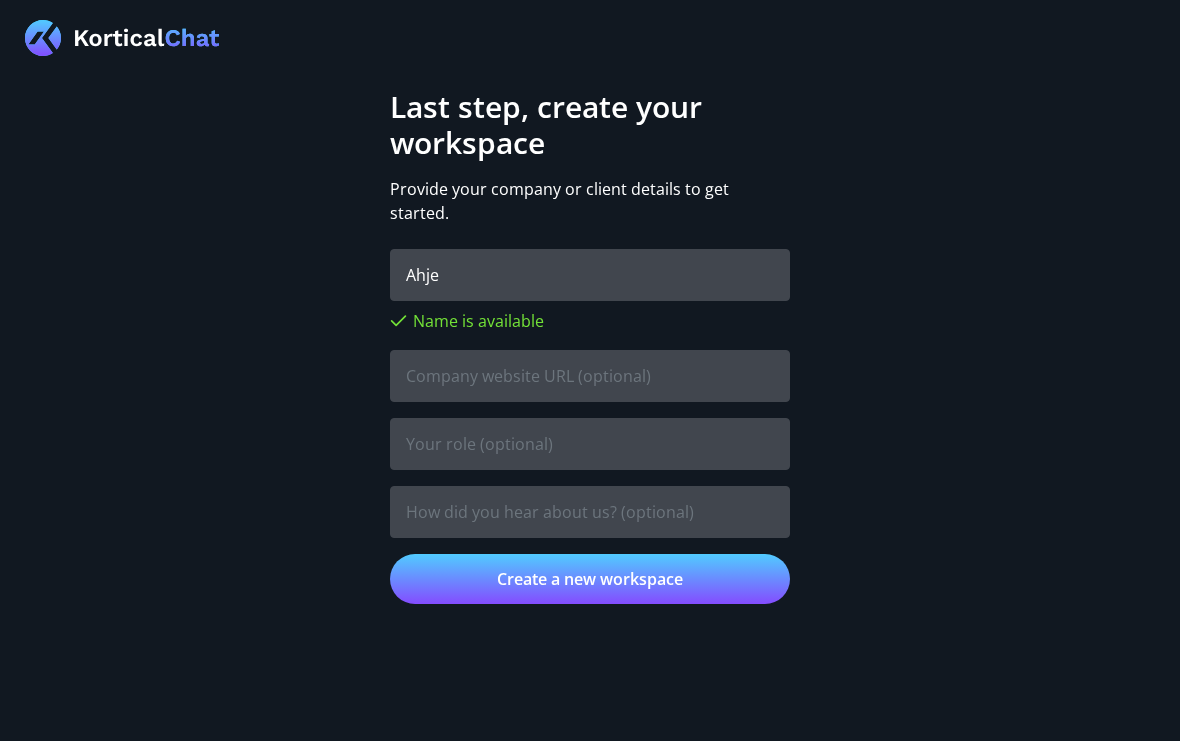 click on "Create a new workspace" at bounding box center [590, 579] 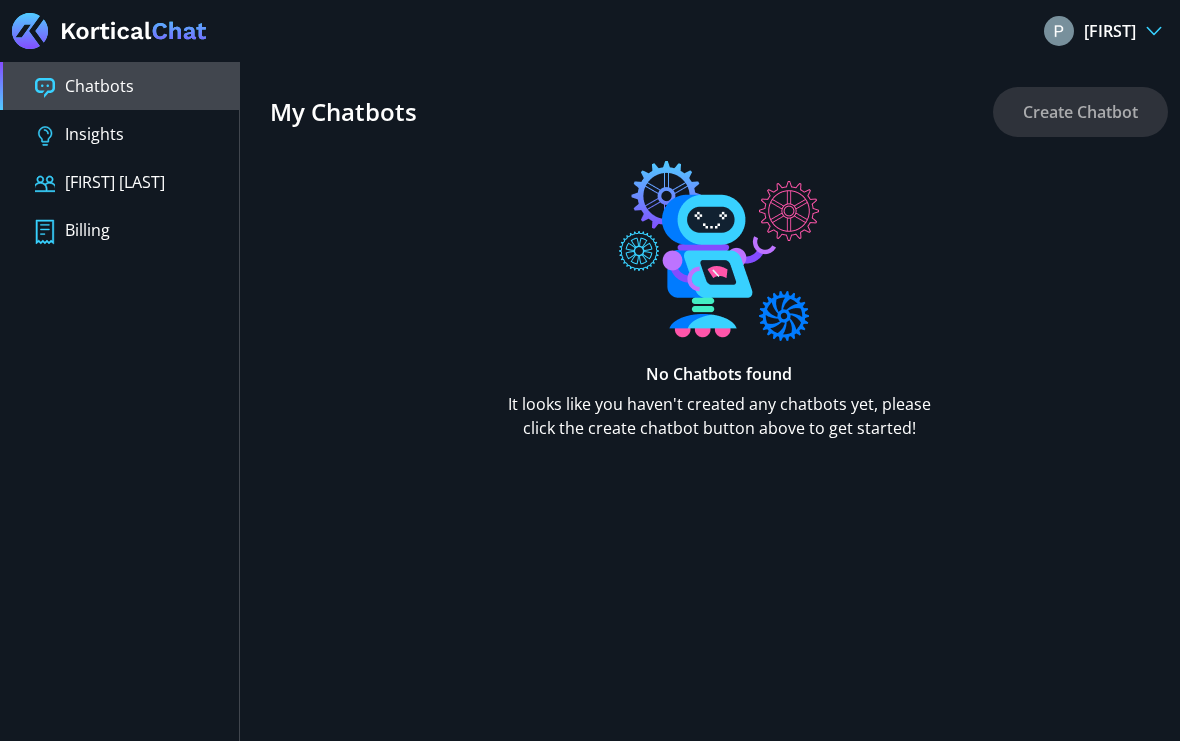 scroll, scrollTop: 0, scrollLeft: 0, axis: both 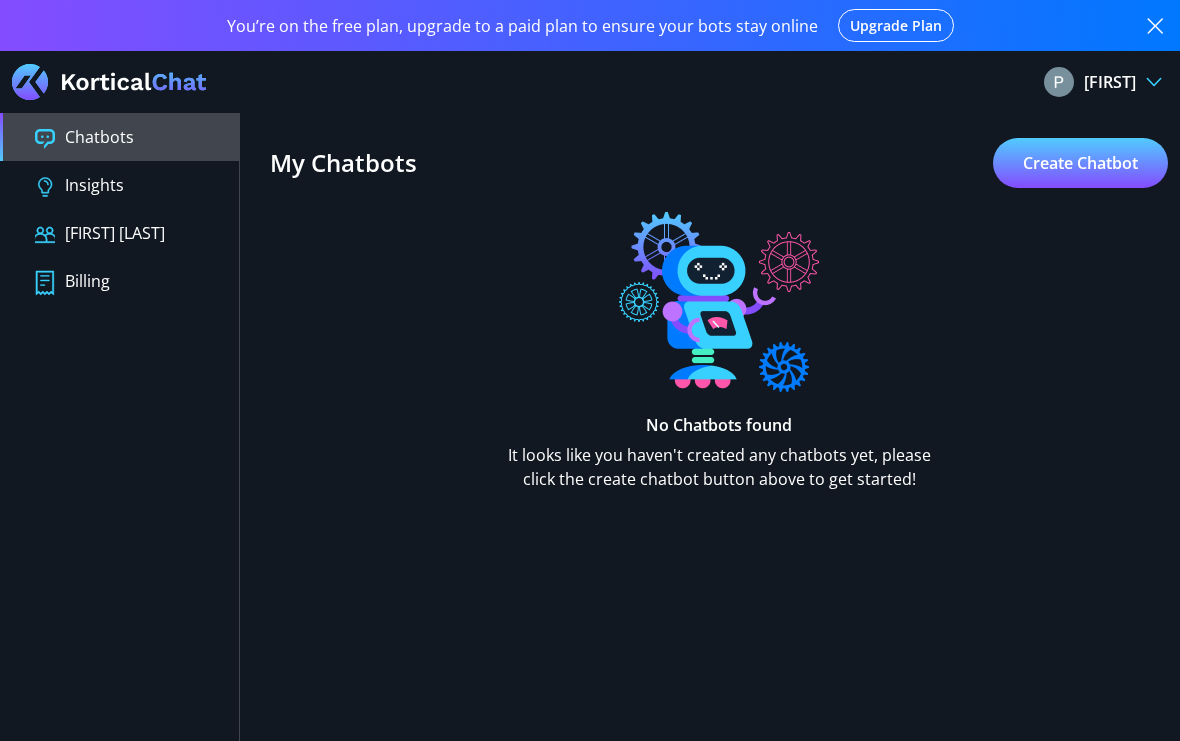 click on "[FIRST]" at bounding box center [1110, 82] 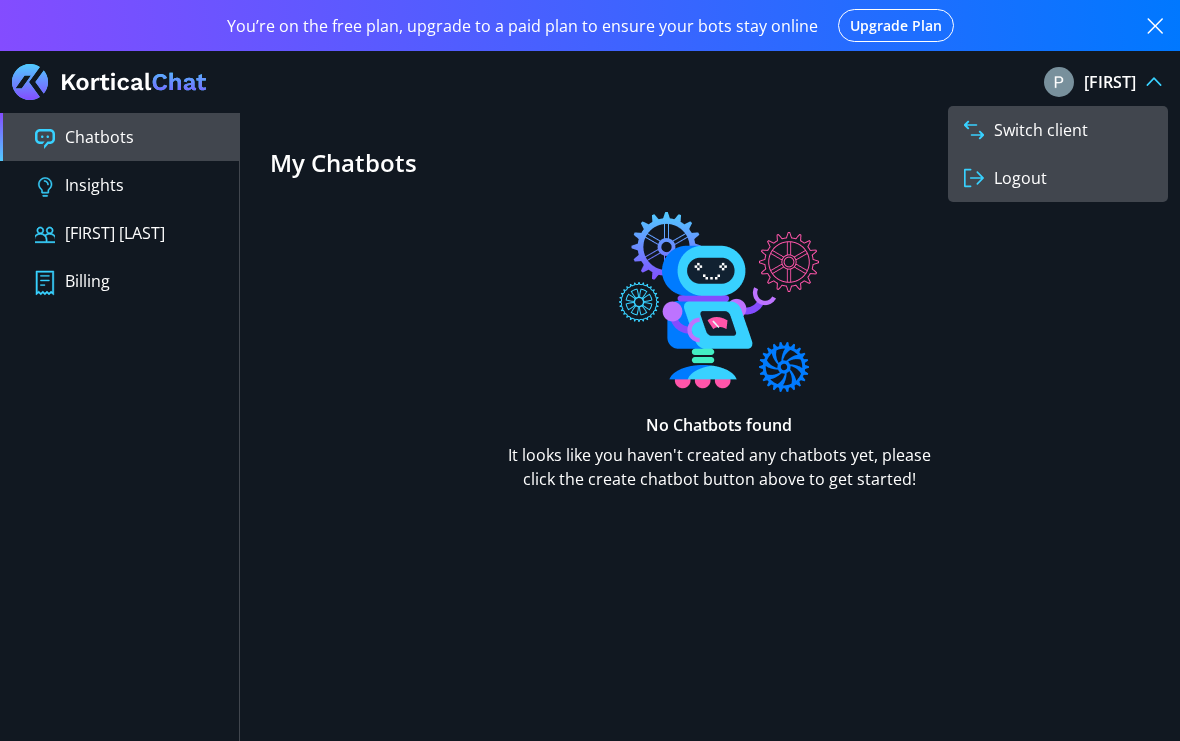click on "No Chatbots found
It looks like you haven't created any chatbots yet, please click the create chatbot button above to get started!" at bounding box center [719, 351] 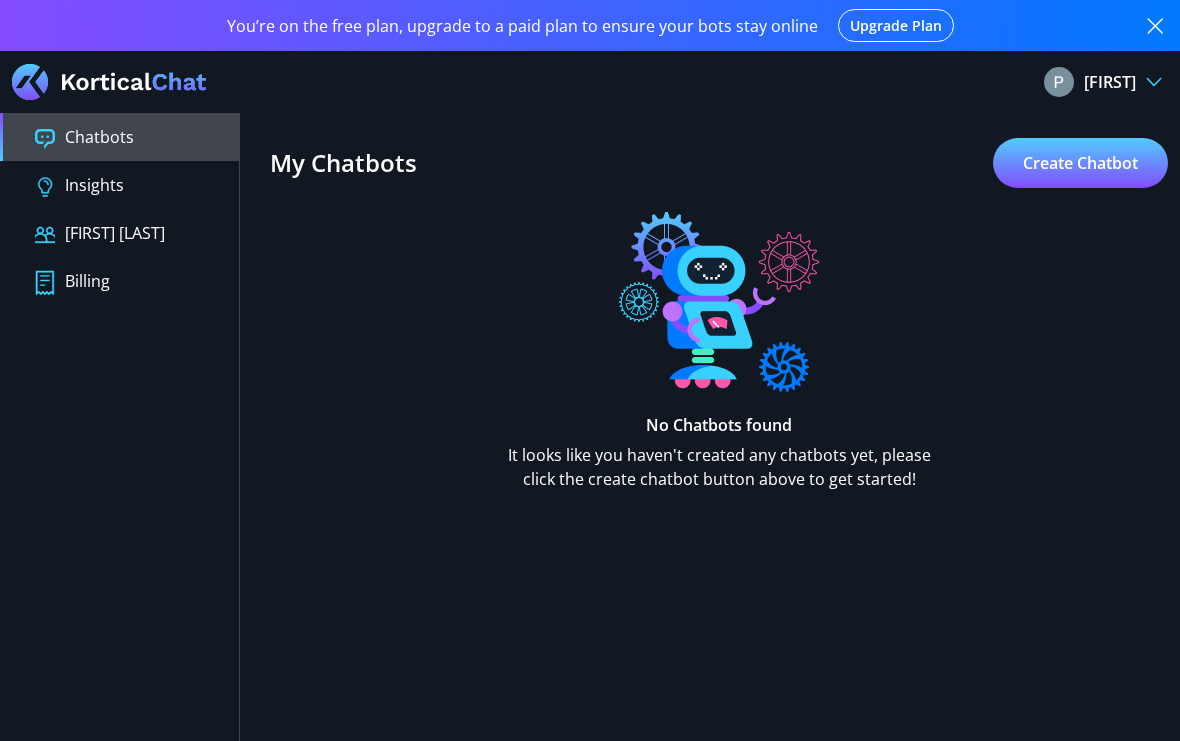 click on "Create Chatbot" at bounding box center (1080, 163) 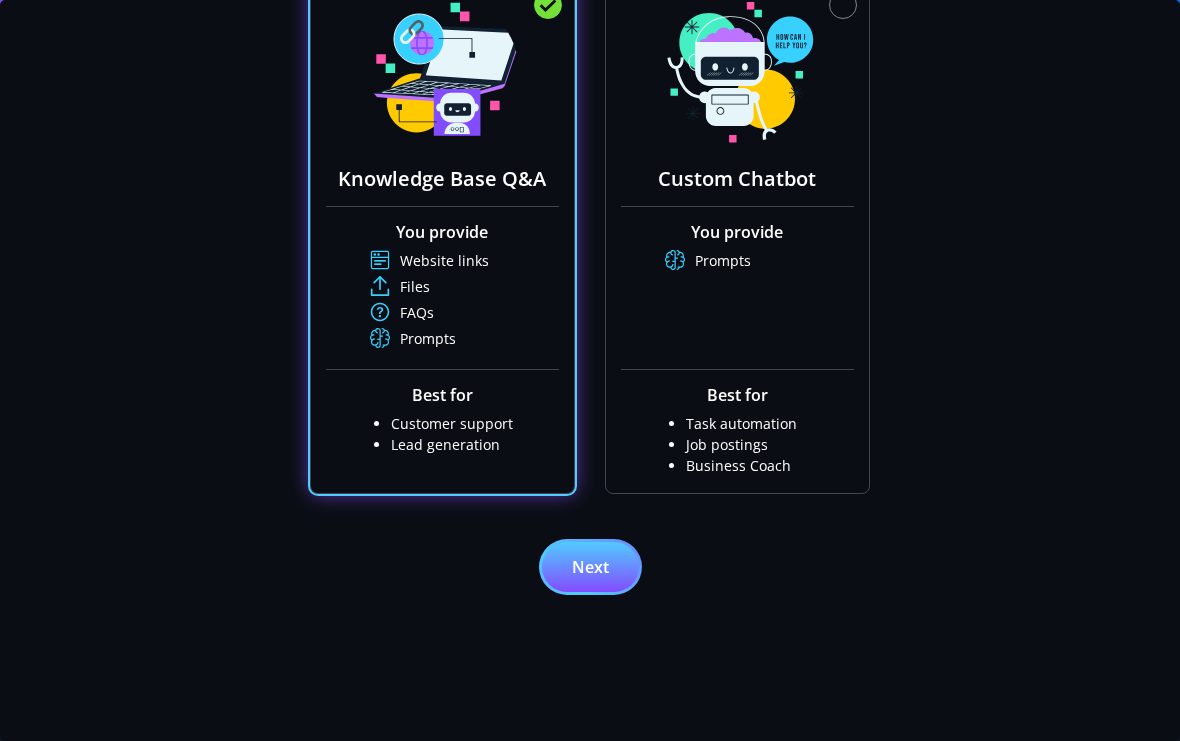 scroll, scrollTop: 406, scrollLeft: 0, axis: vertical 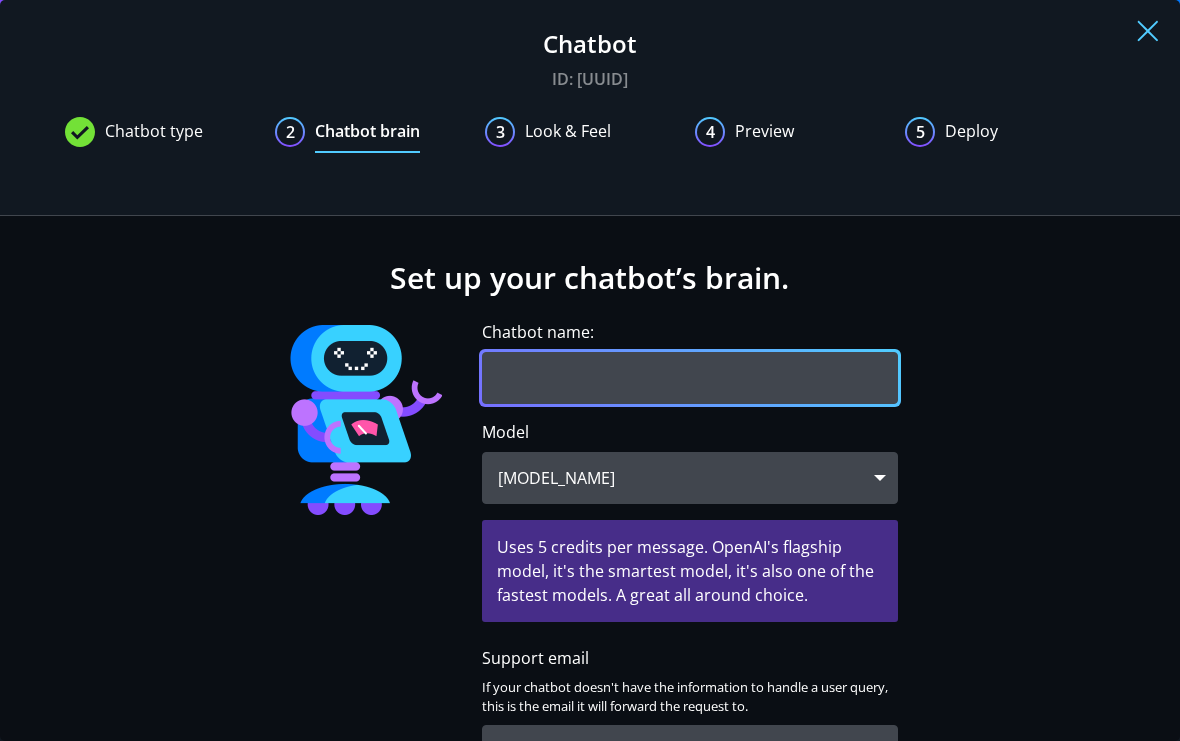 click on "GPT-4.1 (GDPR + Fast + Smartest)" at bounding box center (690, 478) 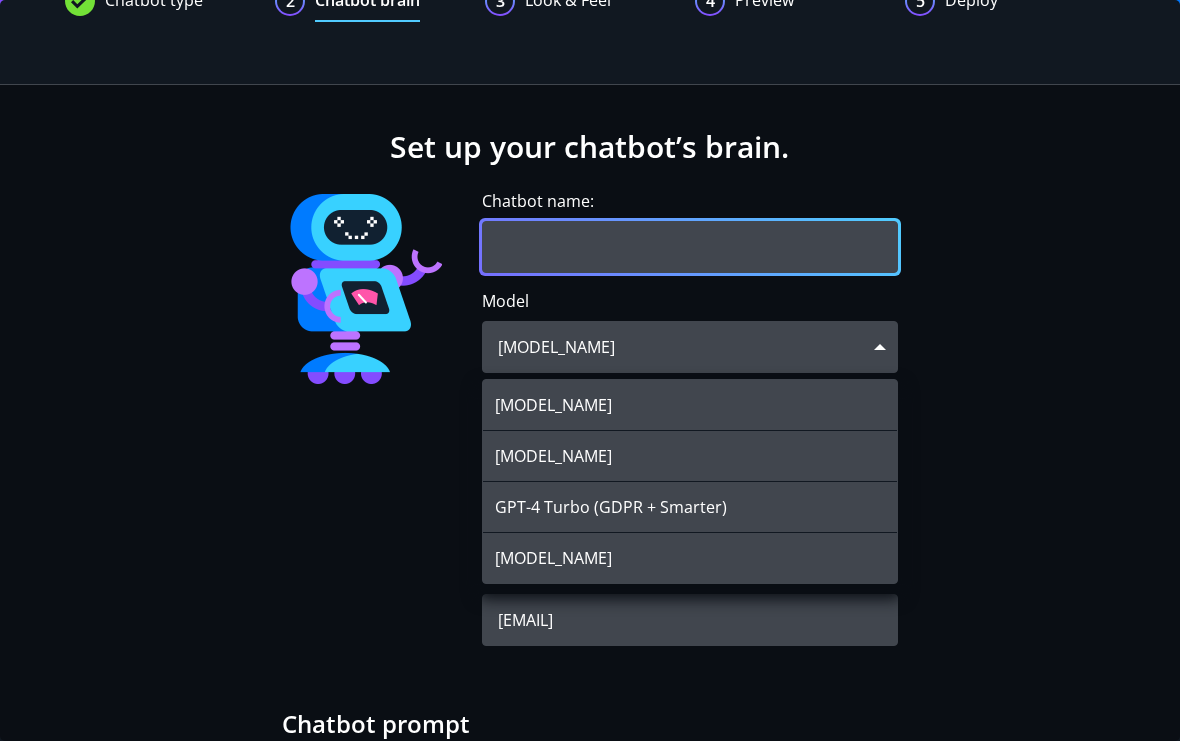 scroll, scrollTop: 142, scrollLeft: 0, axis: vertical 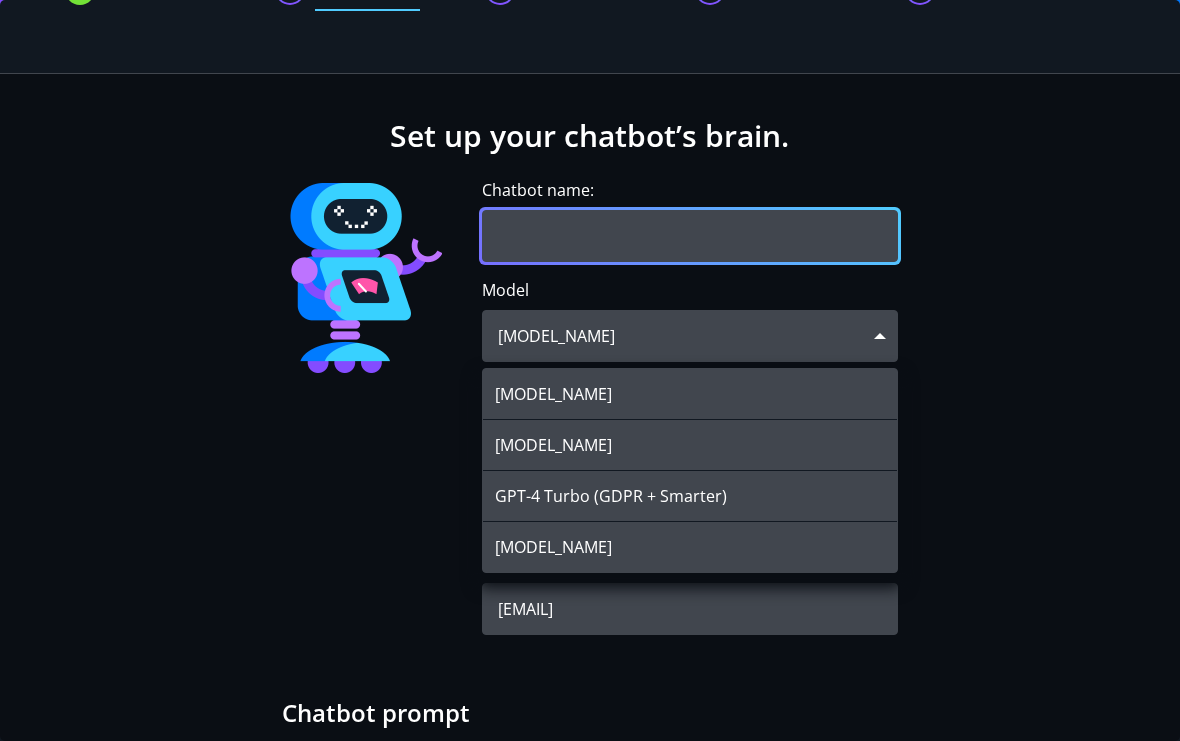 click on "GPT-4.1 (GDPR + Fast + Smartest)" at bounding box center [690, 336] 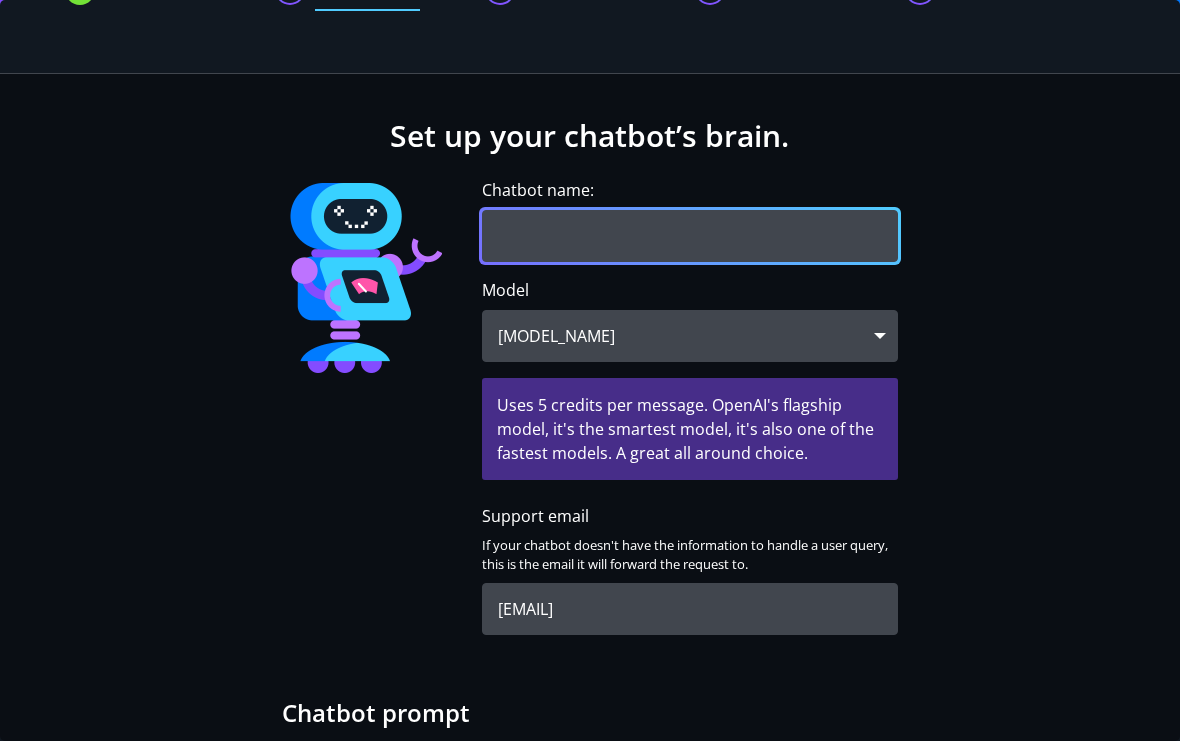 click on "GPT-4.1 (GDPR + Fast + Smartest)" at bounding box center (690, 336) 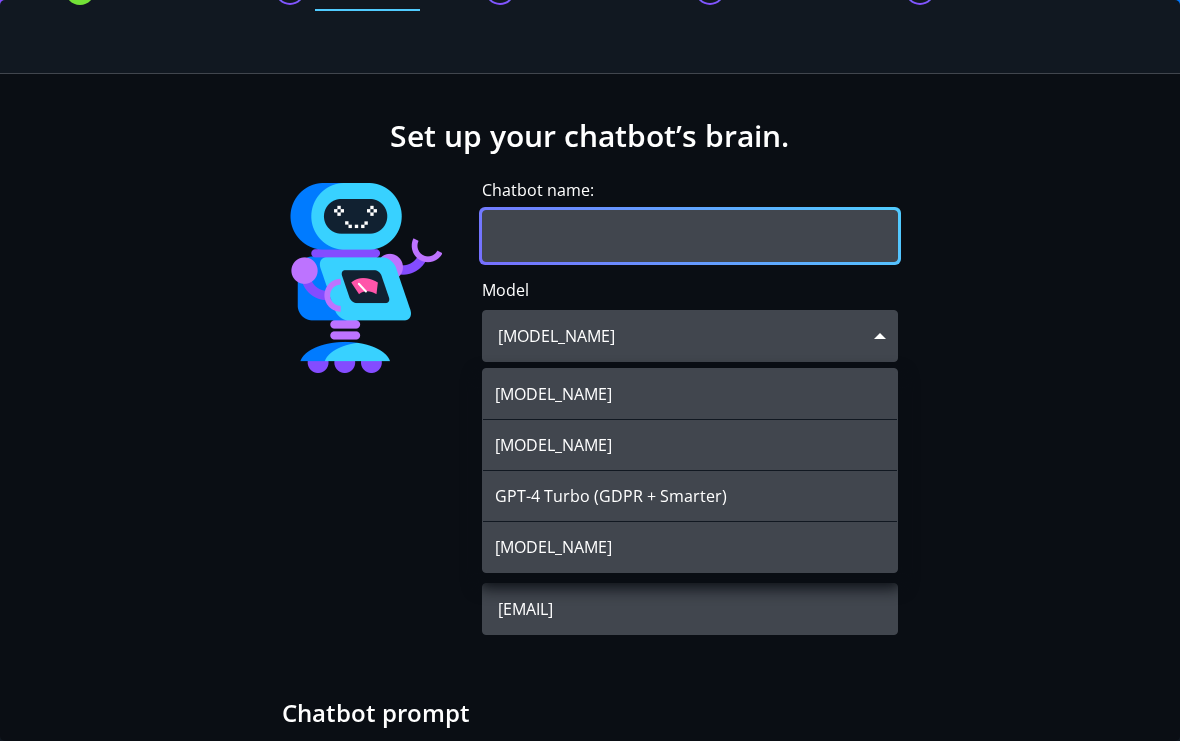 click on "GPT-4.1 (GDPR + Fast + Smartest)" at bounding box center [690, 336] 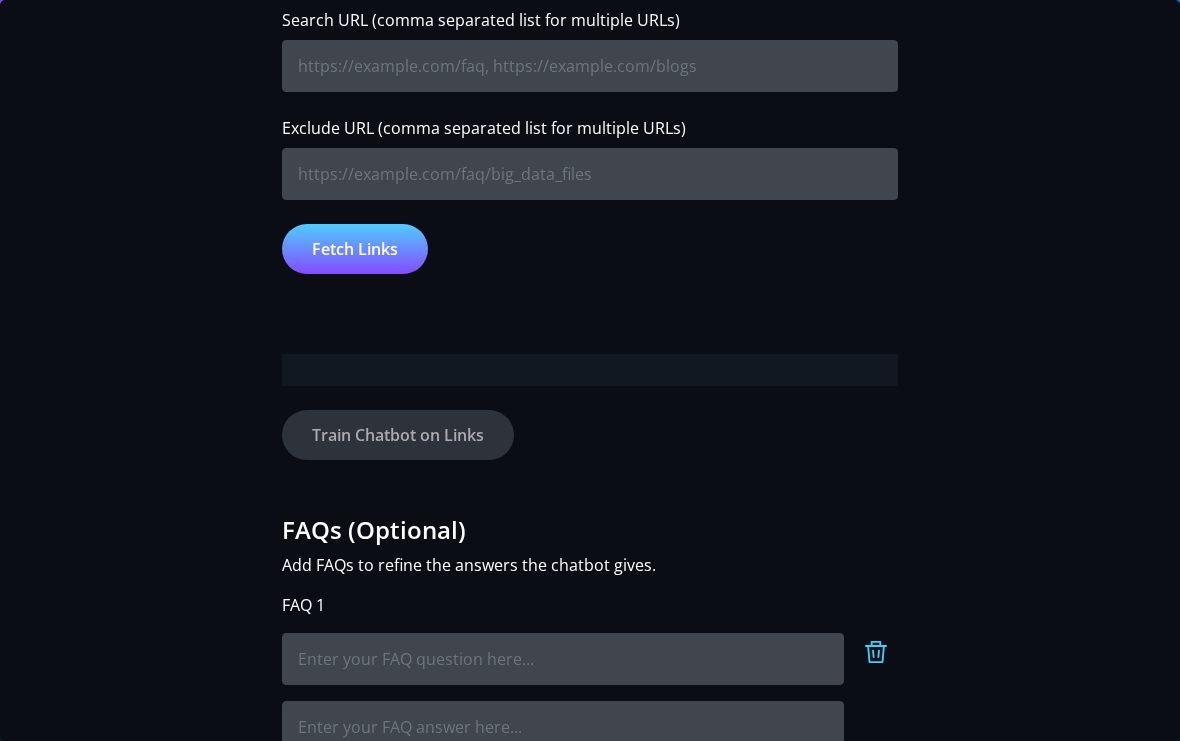 scroll, scrollTop: 1186, scrollLeft: 0, axis: vertical 